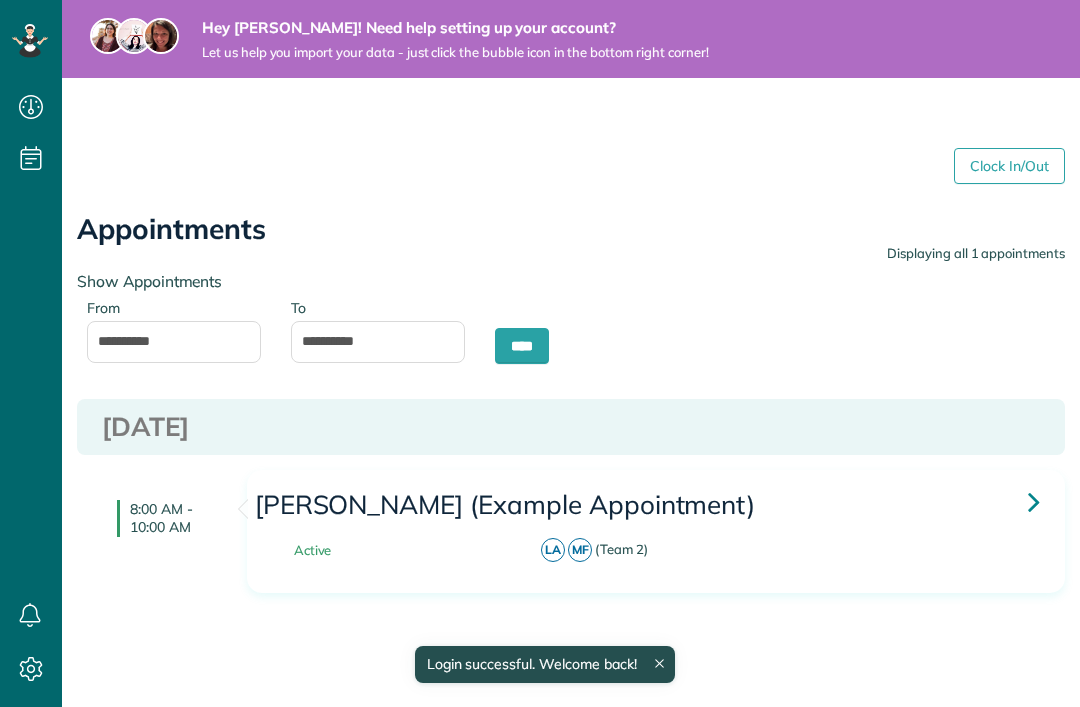scroll, scrollTop: 0, scrollLeft: 0, axis: both 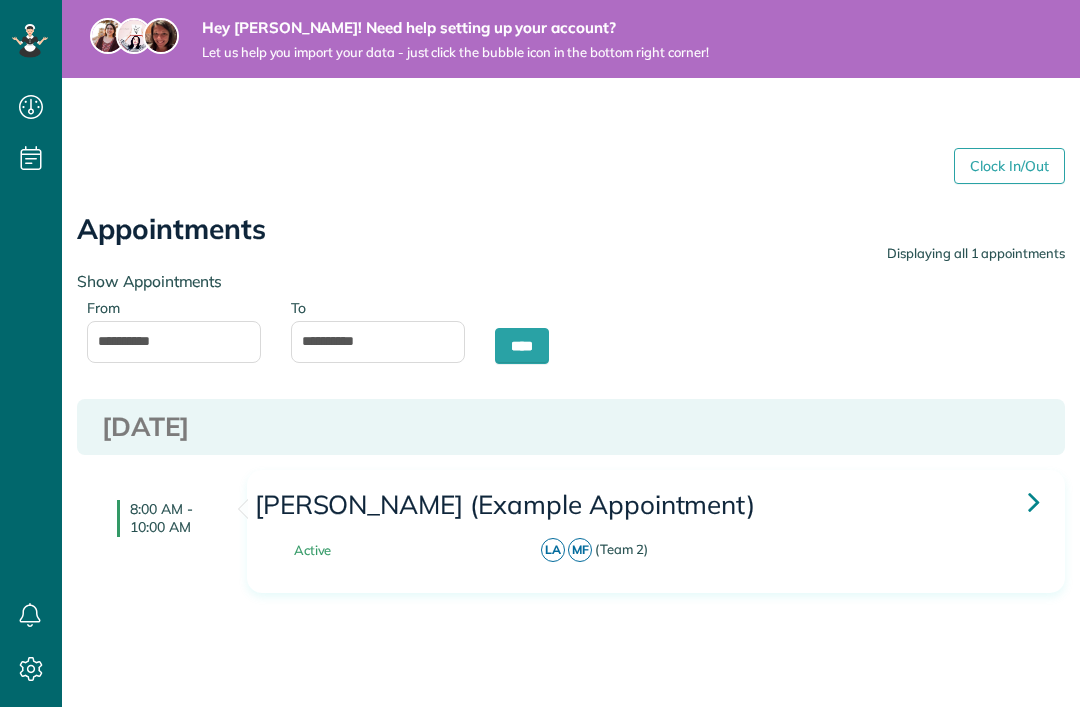 click 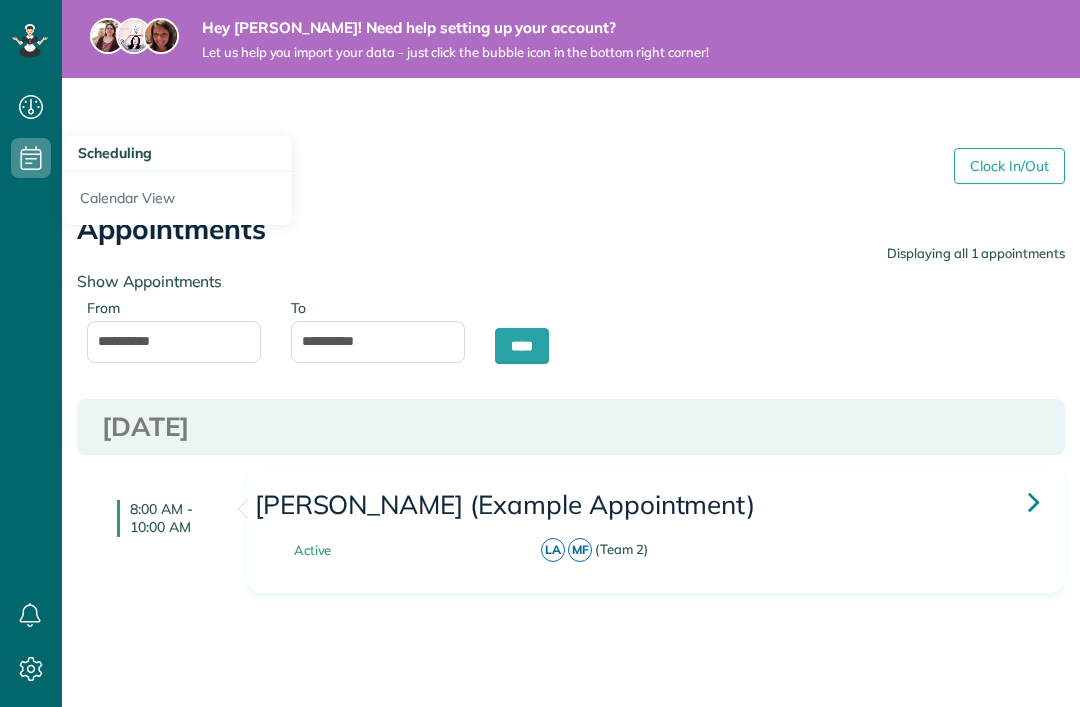 click on "Scheduling" at bounding box center [115, 153] 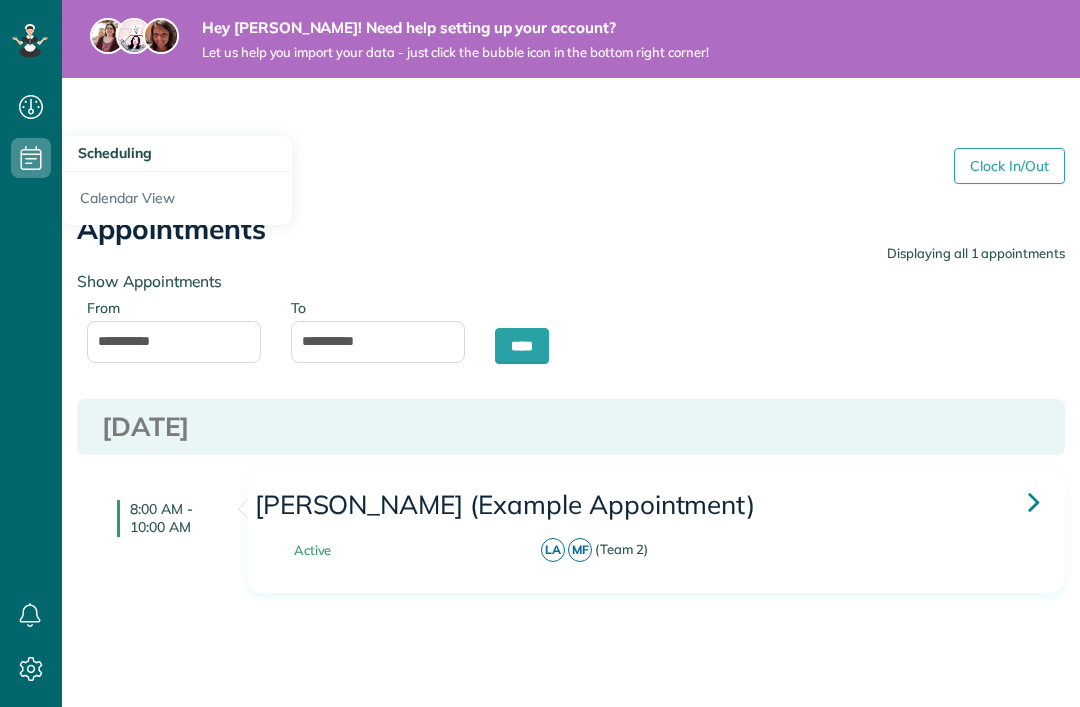 click on "Calendar View" at bounding box center (177, 198) 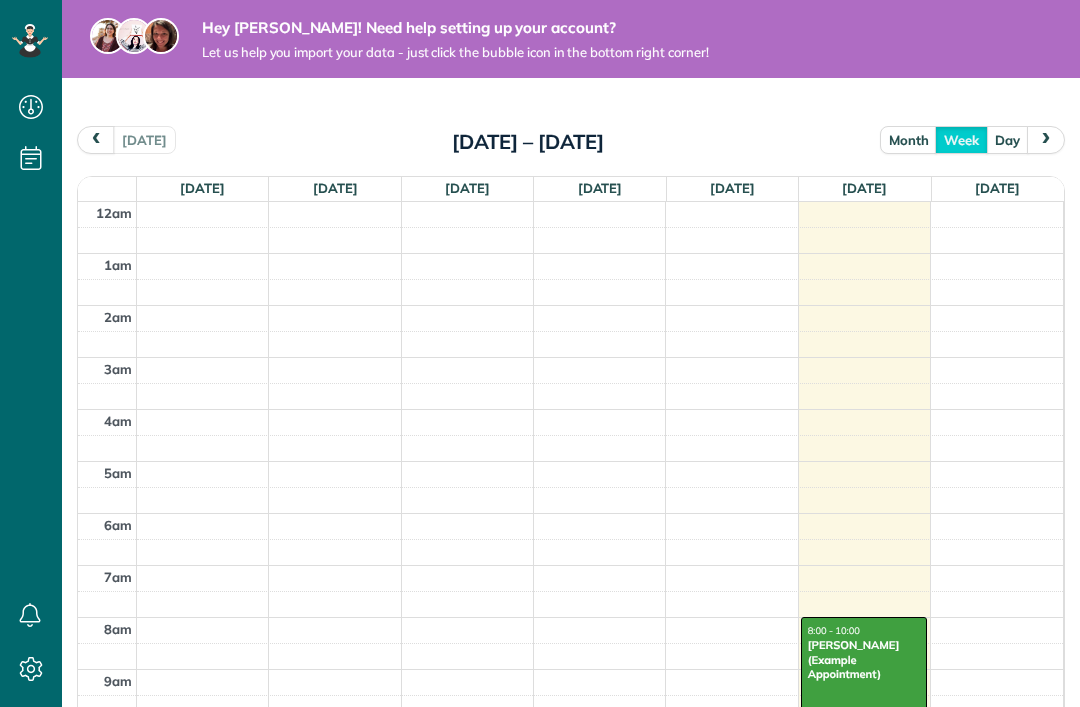 scroll, scrollTop: 0, scrollLeft: 0, axis: both 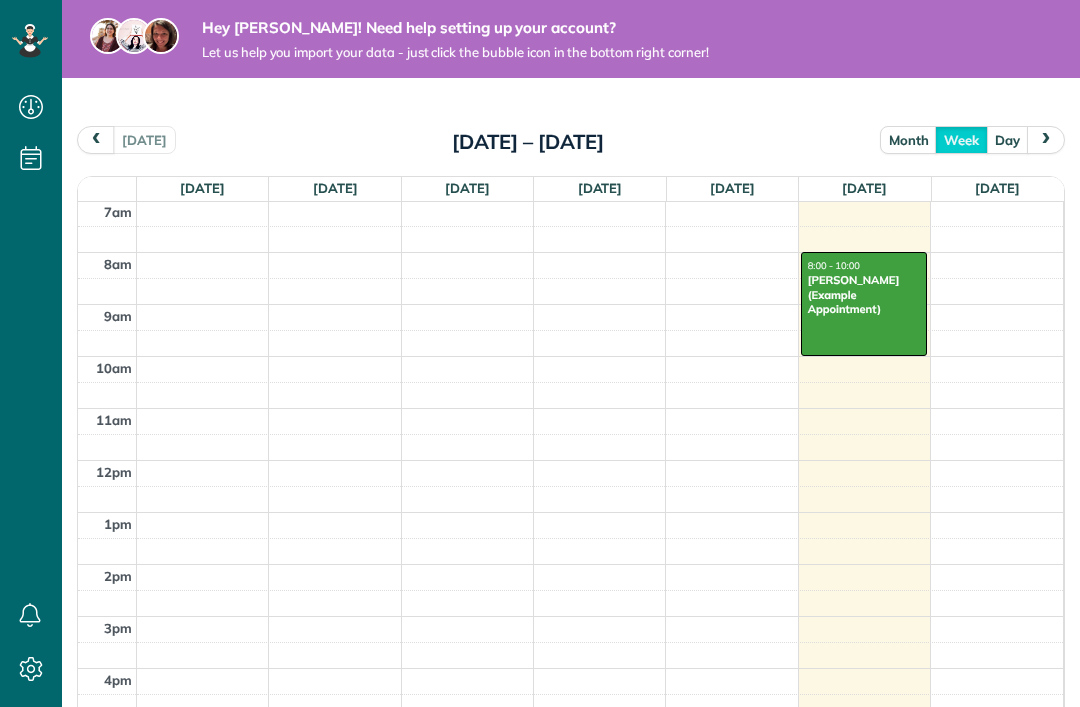 click at bounding box center (1046, 139) 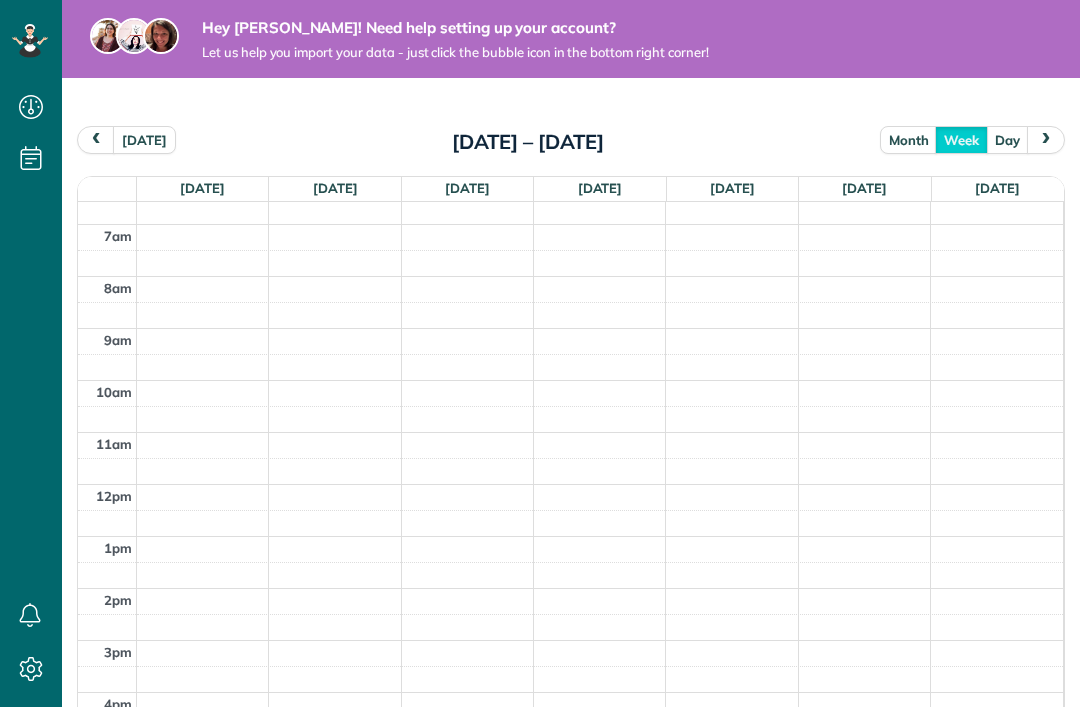 scroll, scrollTop: 343, scrollLeft: 0, axis: vertical 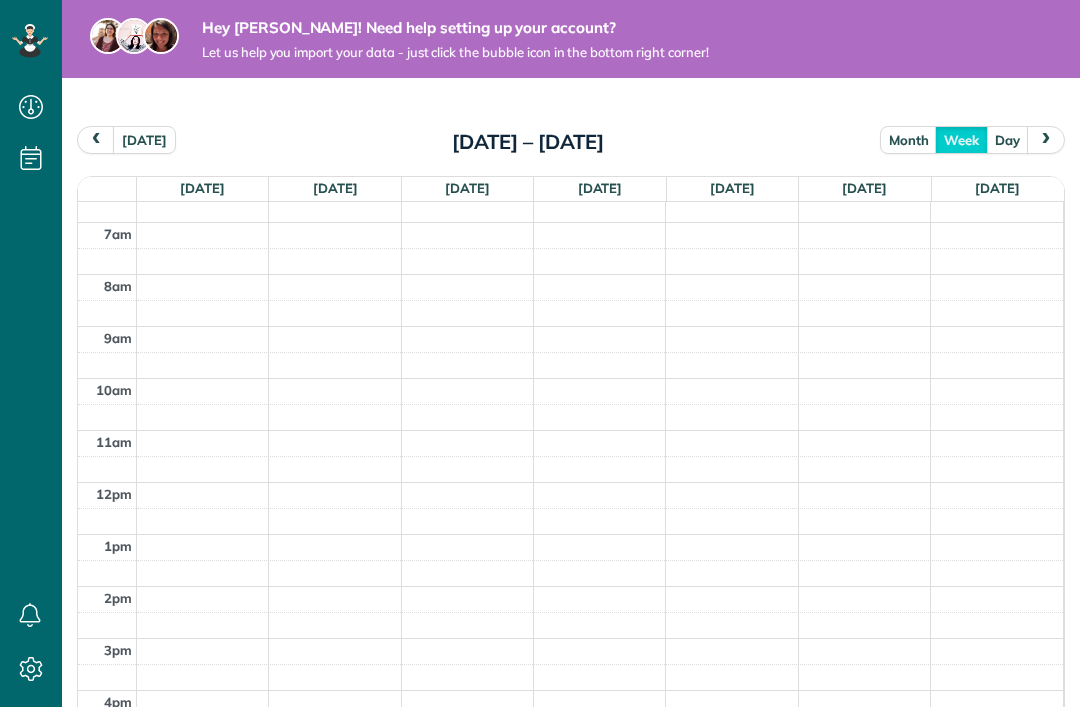 click at bounding box center (600, 235) 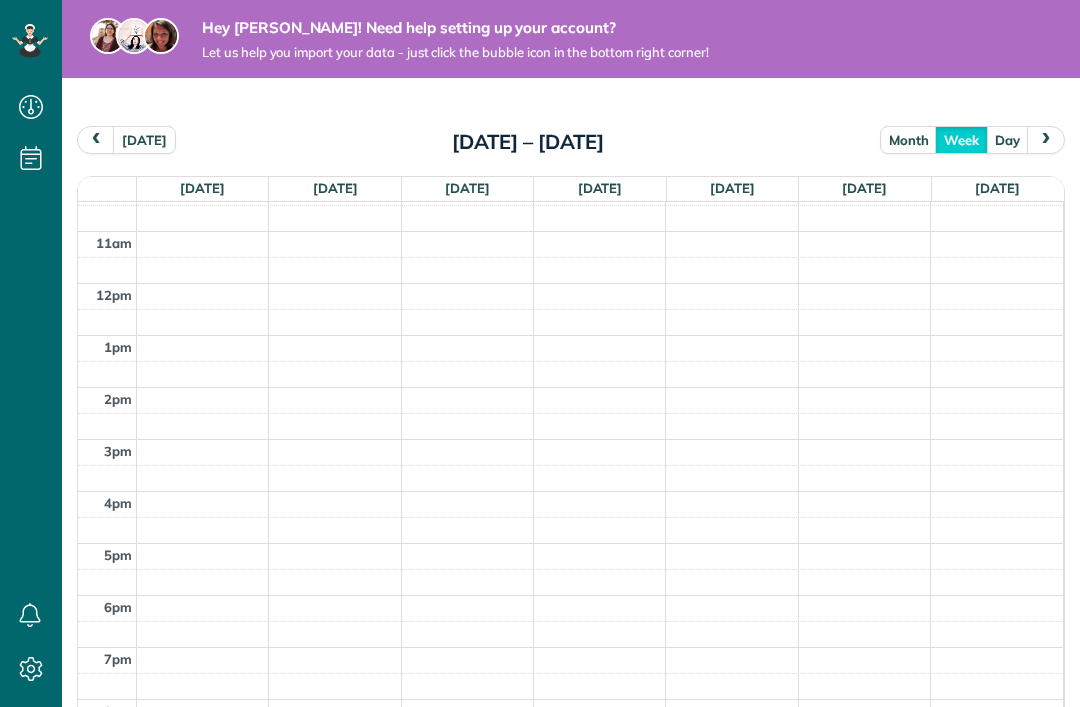 scroll, scrollTop: 542, scrollLeft: 0, axis: vertical 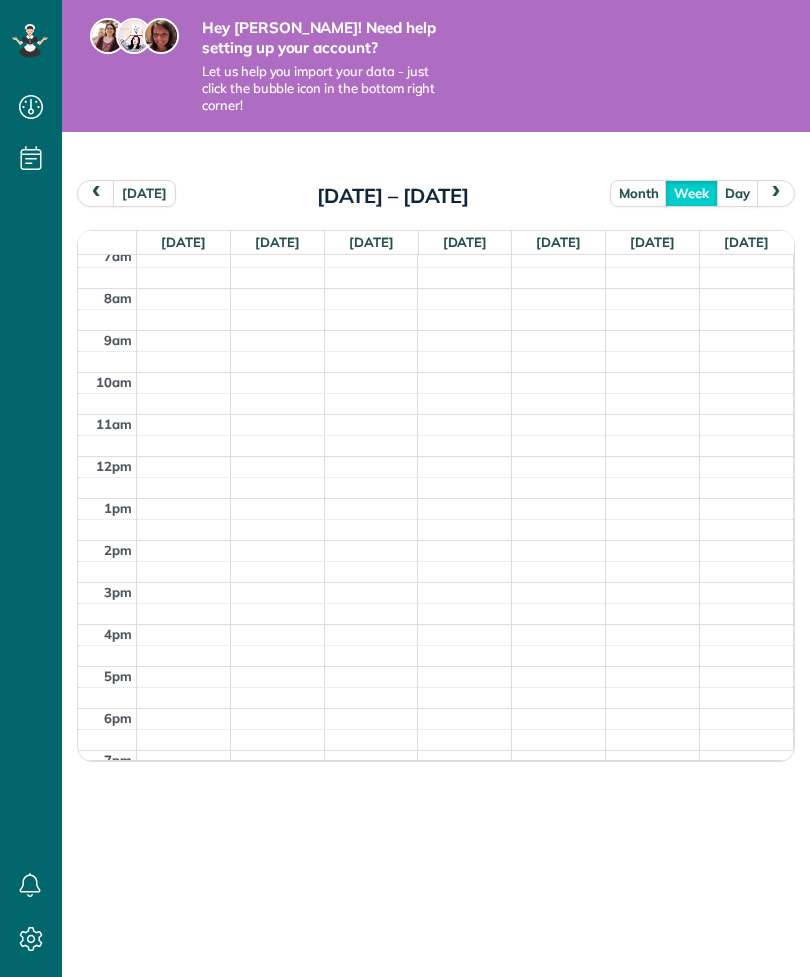 click on "Hey Marissa! Need help setting up your account?
Let us help you import your data - just click the bubble icon in the bottom right corner!
today month week day Jul 27 – Aug 2, 2025 Sun 7/27 Mon 7/28 Tue 7/29 Wed 7/30 Thu 7/31 Fri 8/1 Sat 8/2 12am 1am 2am 3am 4am 5am 6am 7am 8am 9am 10am 11am 12pm 1pm 2pm 3pm 4pm 5pm 6pm 7pm 8pm 9pm 10pm 11pm" at bounding box center [436, 488] 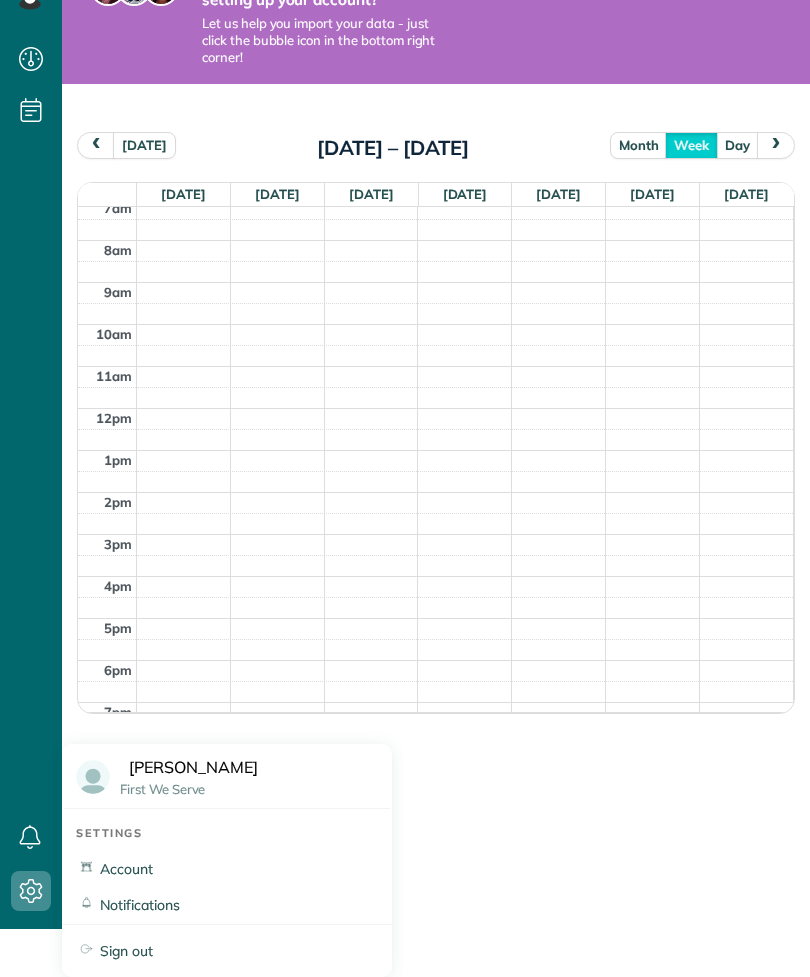click on "[PERSON_NAME]" at bounding box center (193, 764) 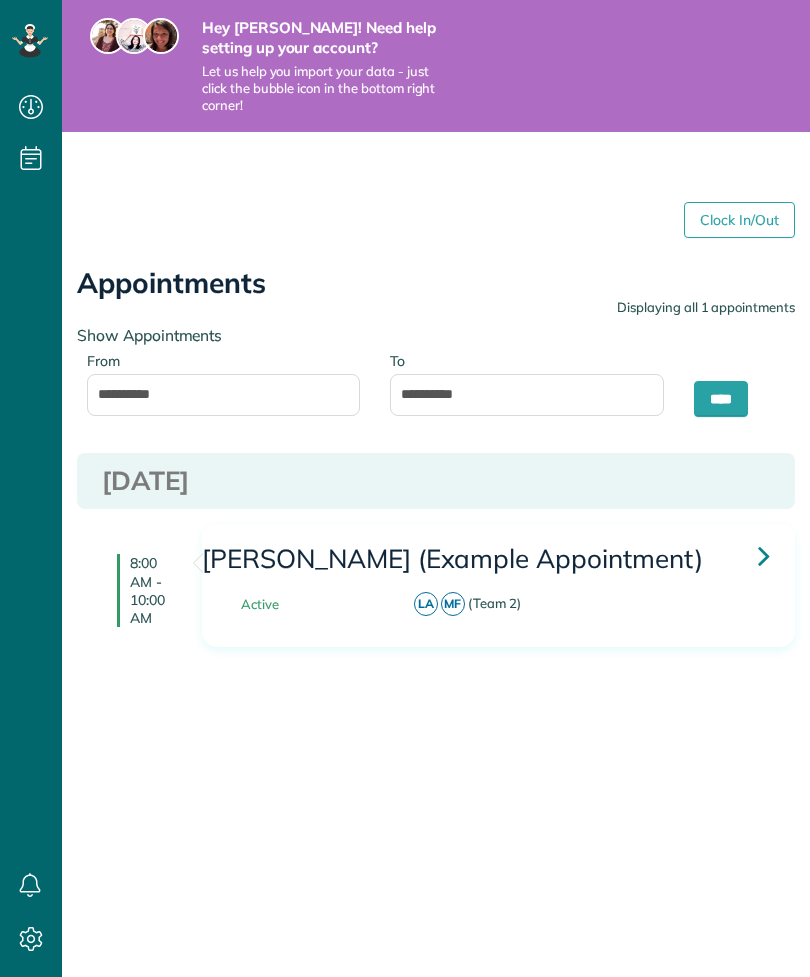 scroll, scrollTop: 0, scrollLeft: 0, axis: both 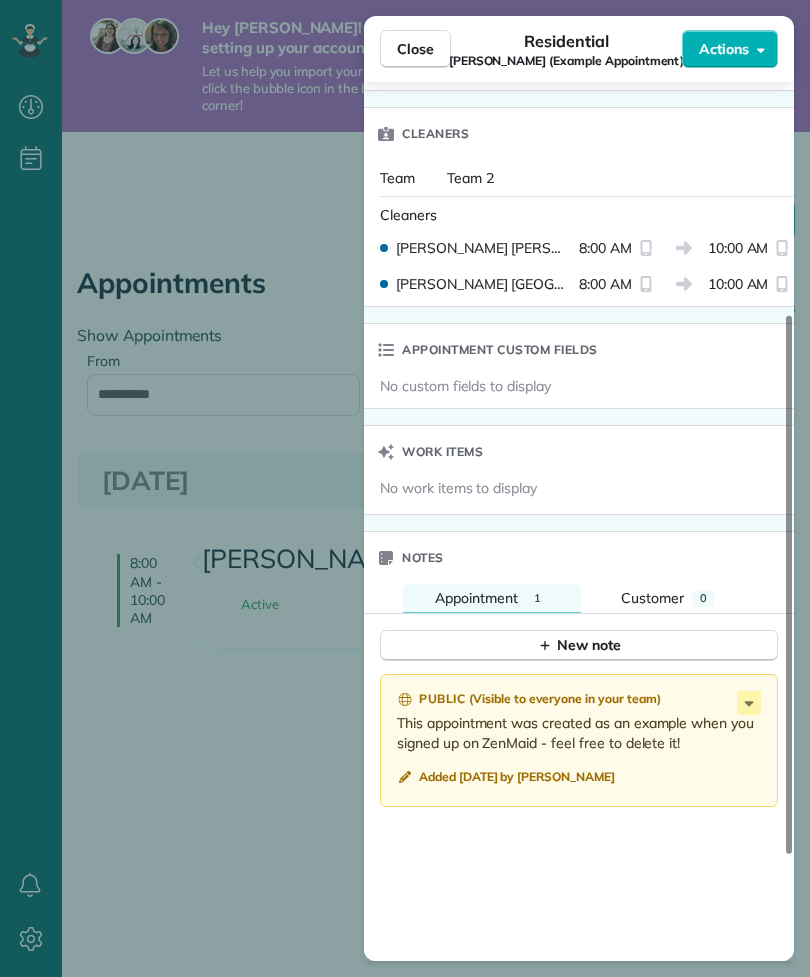 click on "Team 2" at bounding box center (470, 178) 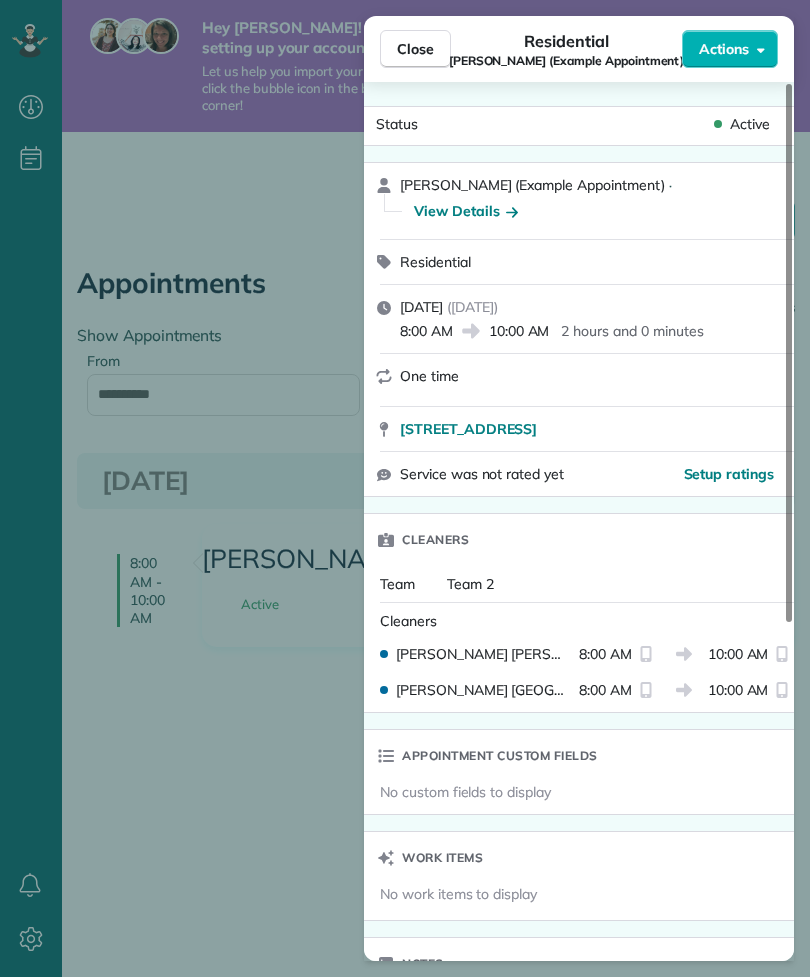scroll, scrollTop: 0, scrollLeft: 0, axis: both 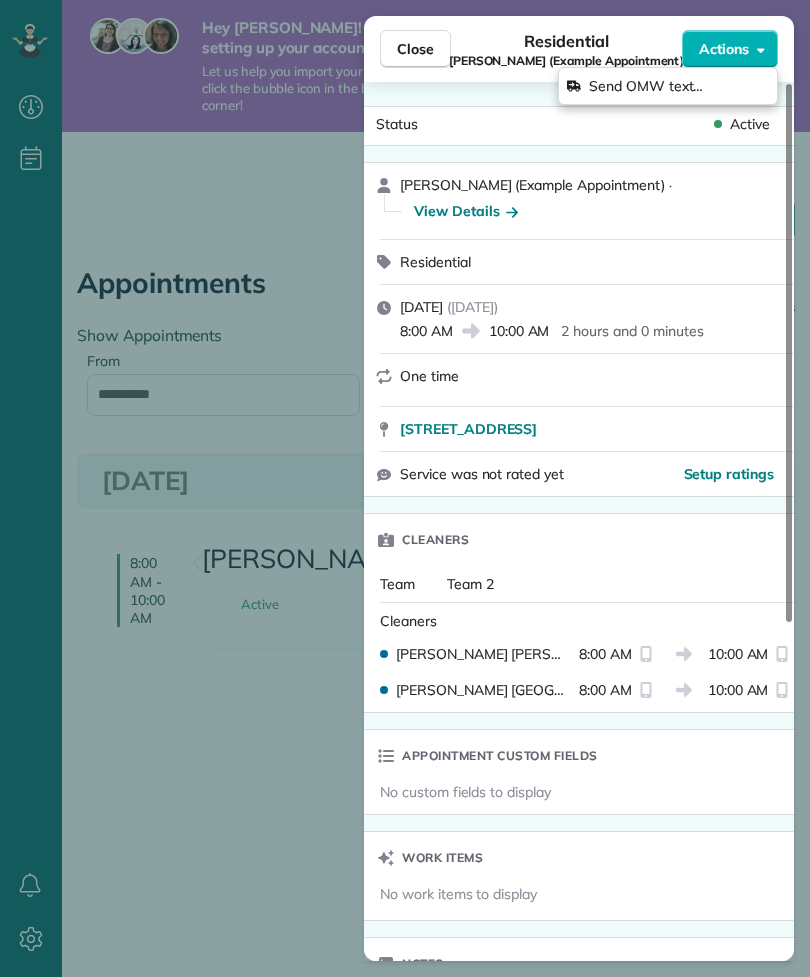 click on "Actions" at bounding box center (724, 49) 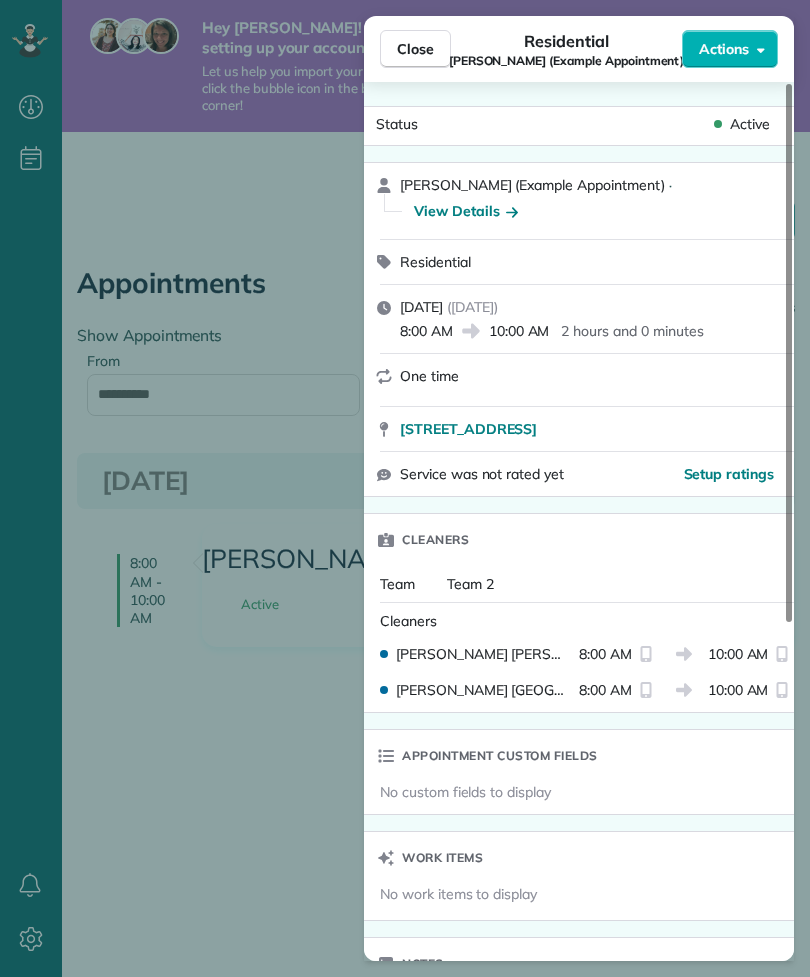 click on "Close" at bounding box center [415, 49] 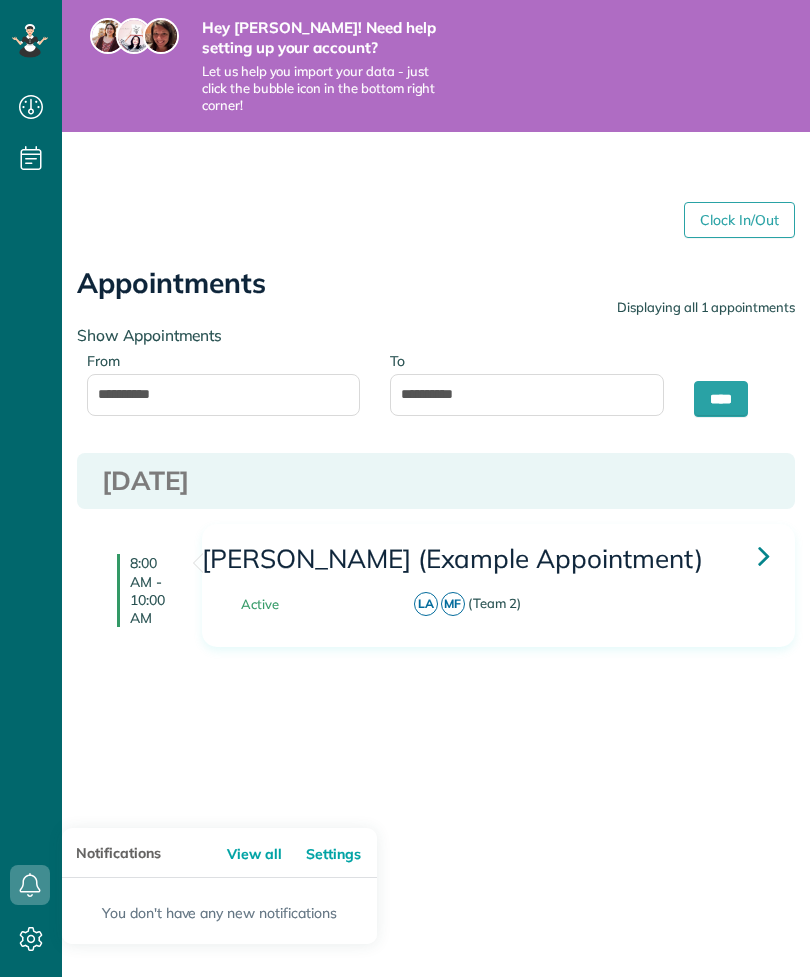 click on "Settings" at bounding box center [339, 854] 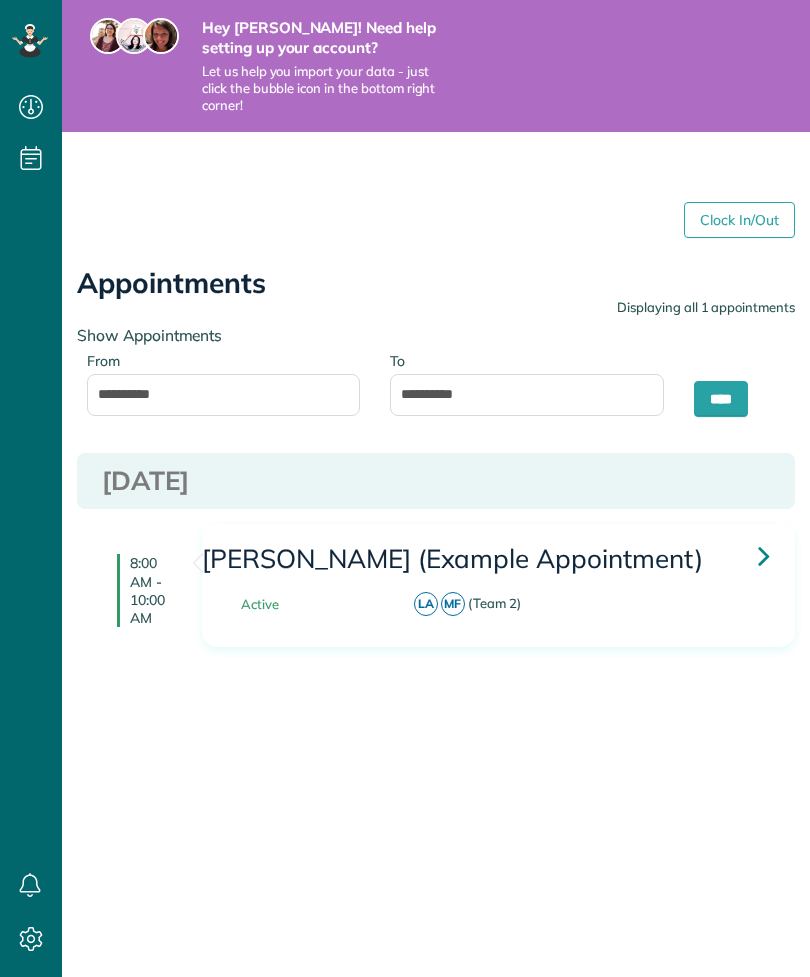 scroll, scrollTop: 0, scrollLeft: 0, axis: both 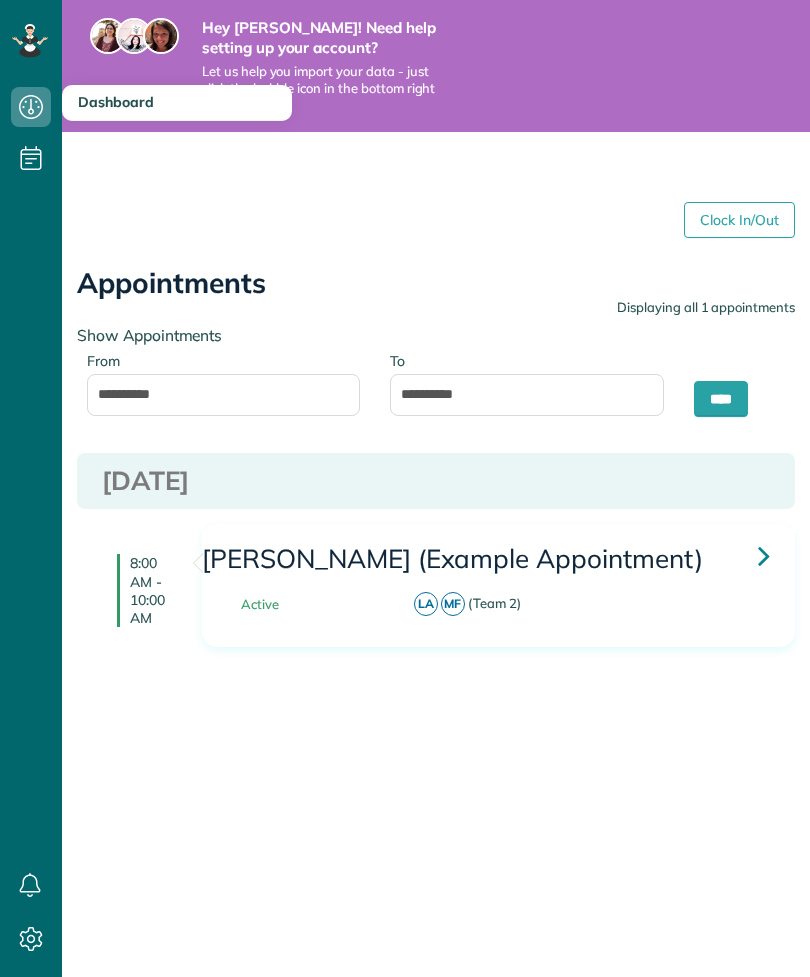 click 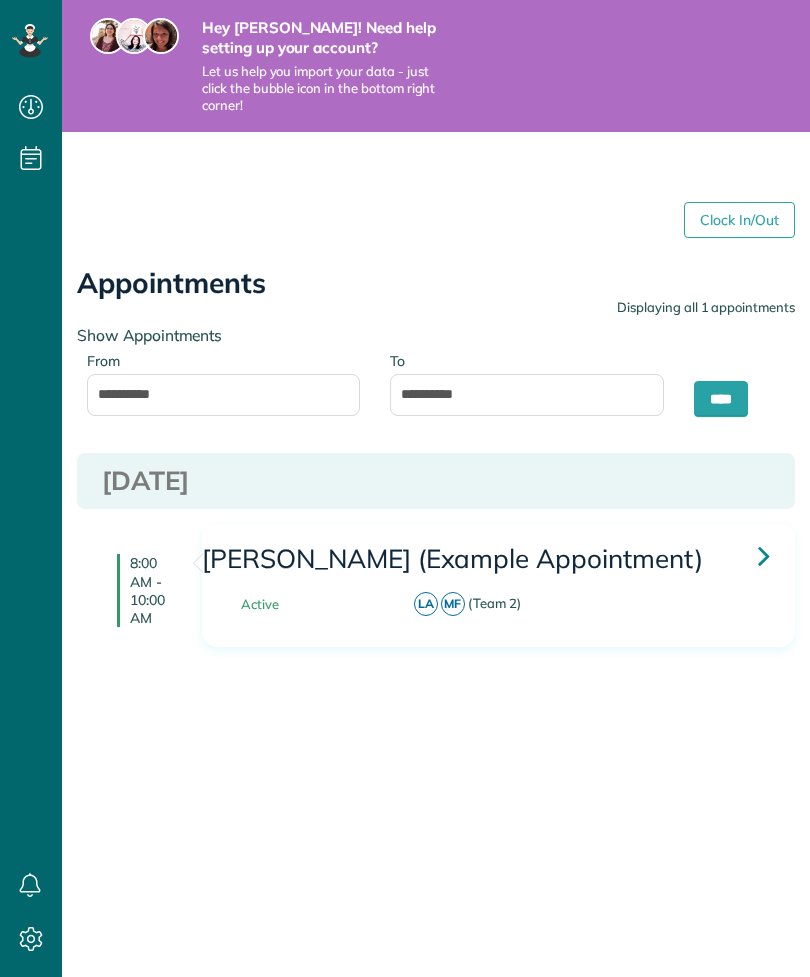 scroll, scrollTop: 0, scrollLeft: 0, axis: both 